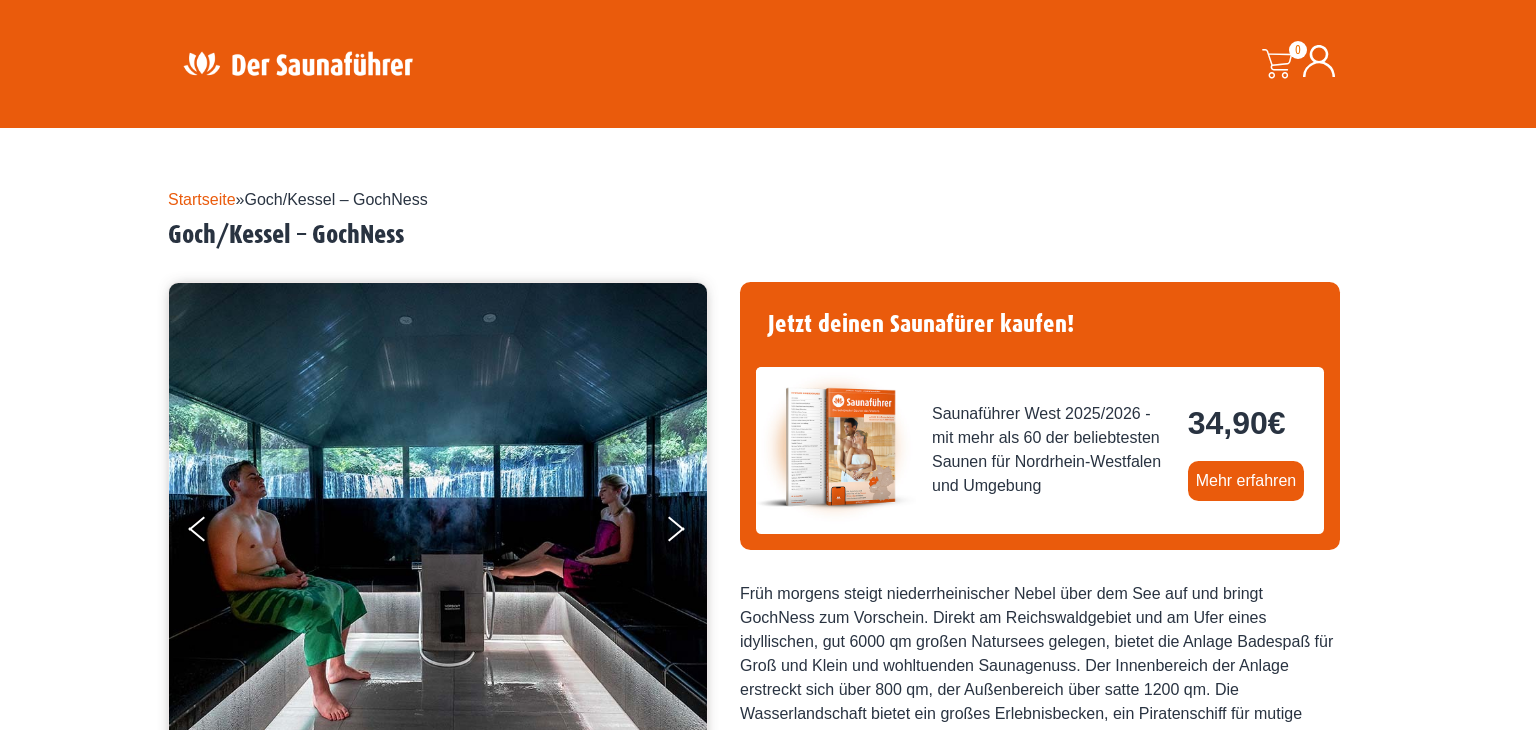 scroll, scrollTop: 342, scrollLeft: 0, axis: vertical 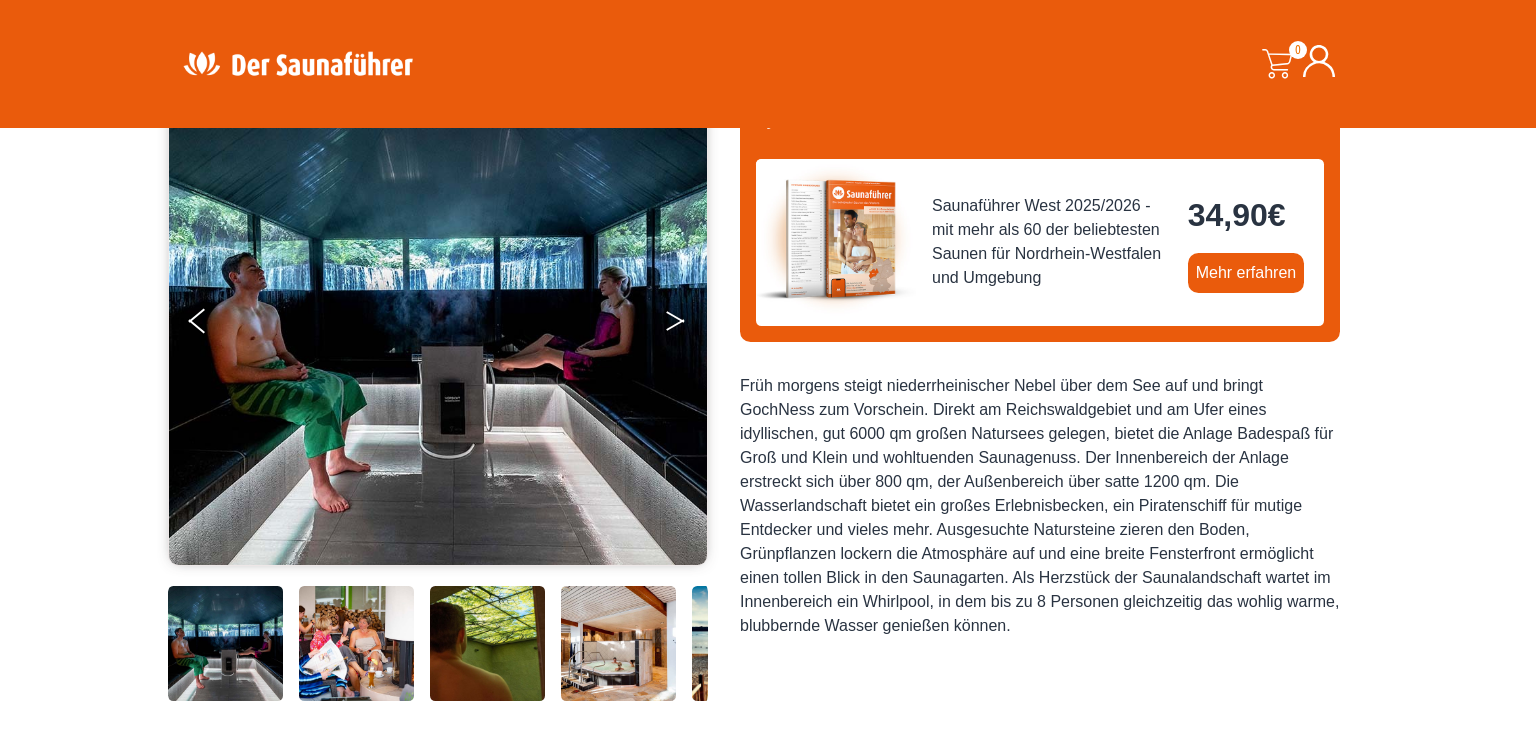 click at bounding box center (689, 325) 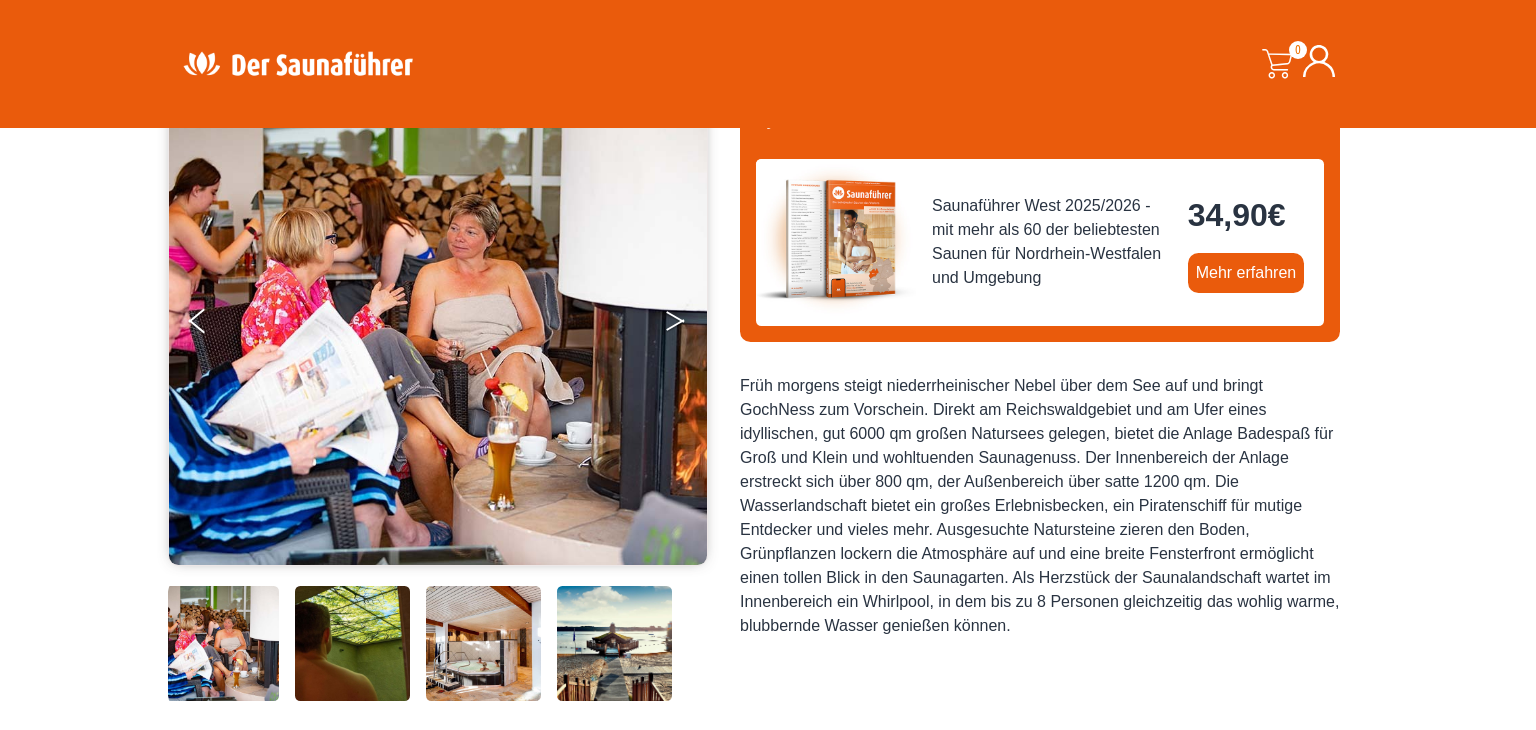 click at bounding box center (689, 325) 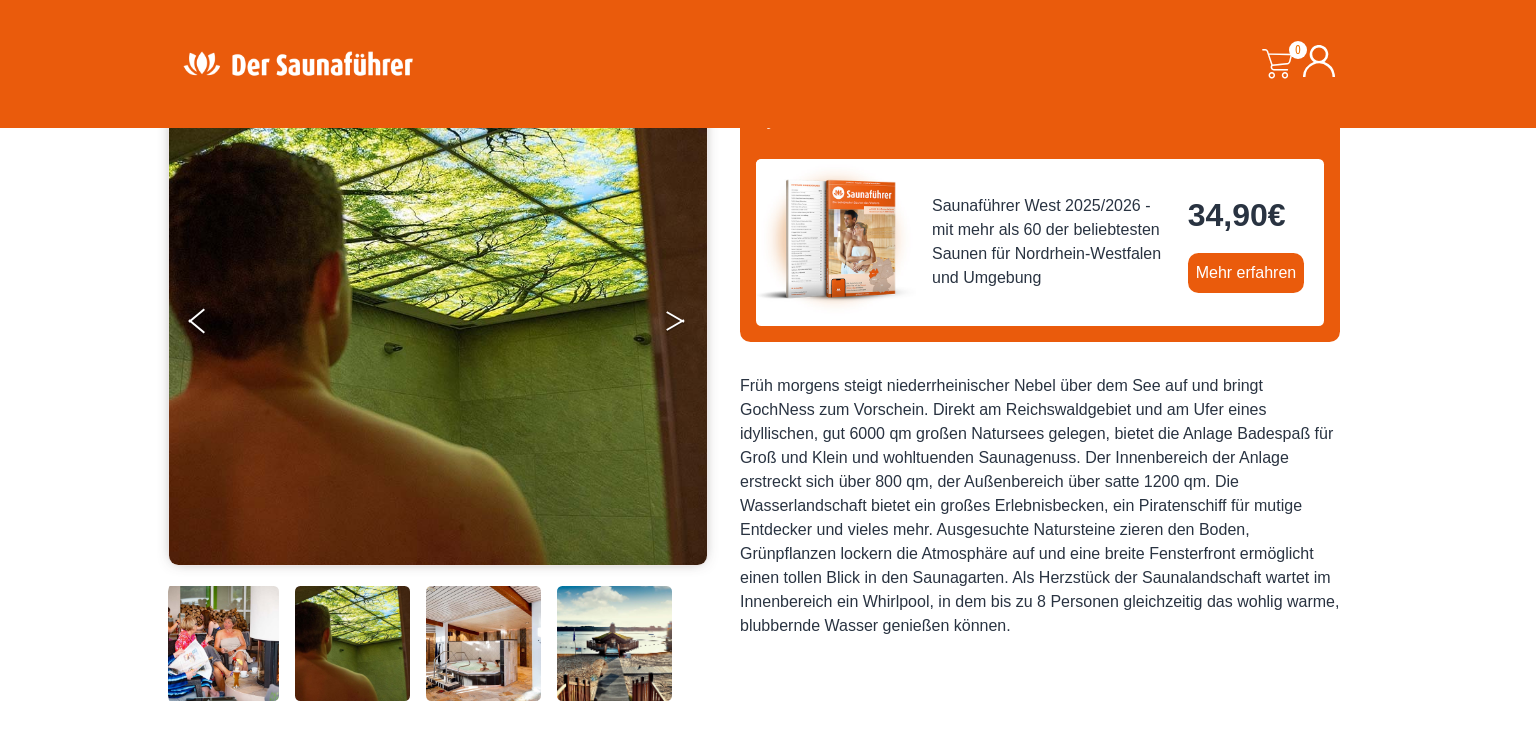 click at bounding box center (689, 325) 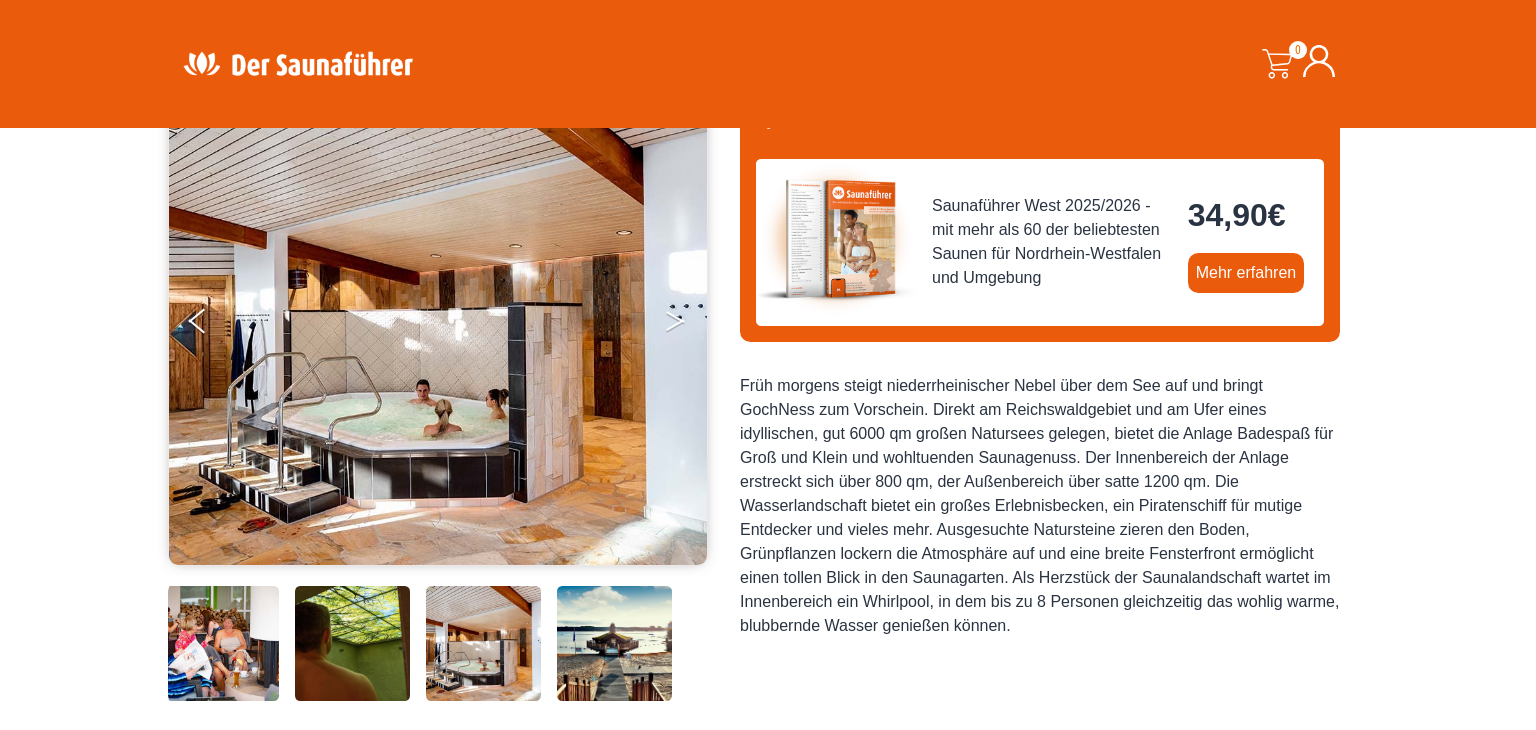 click at bounding box center [689, 325] 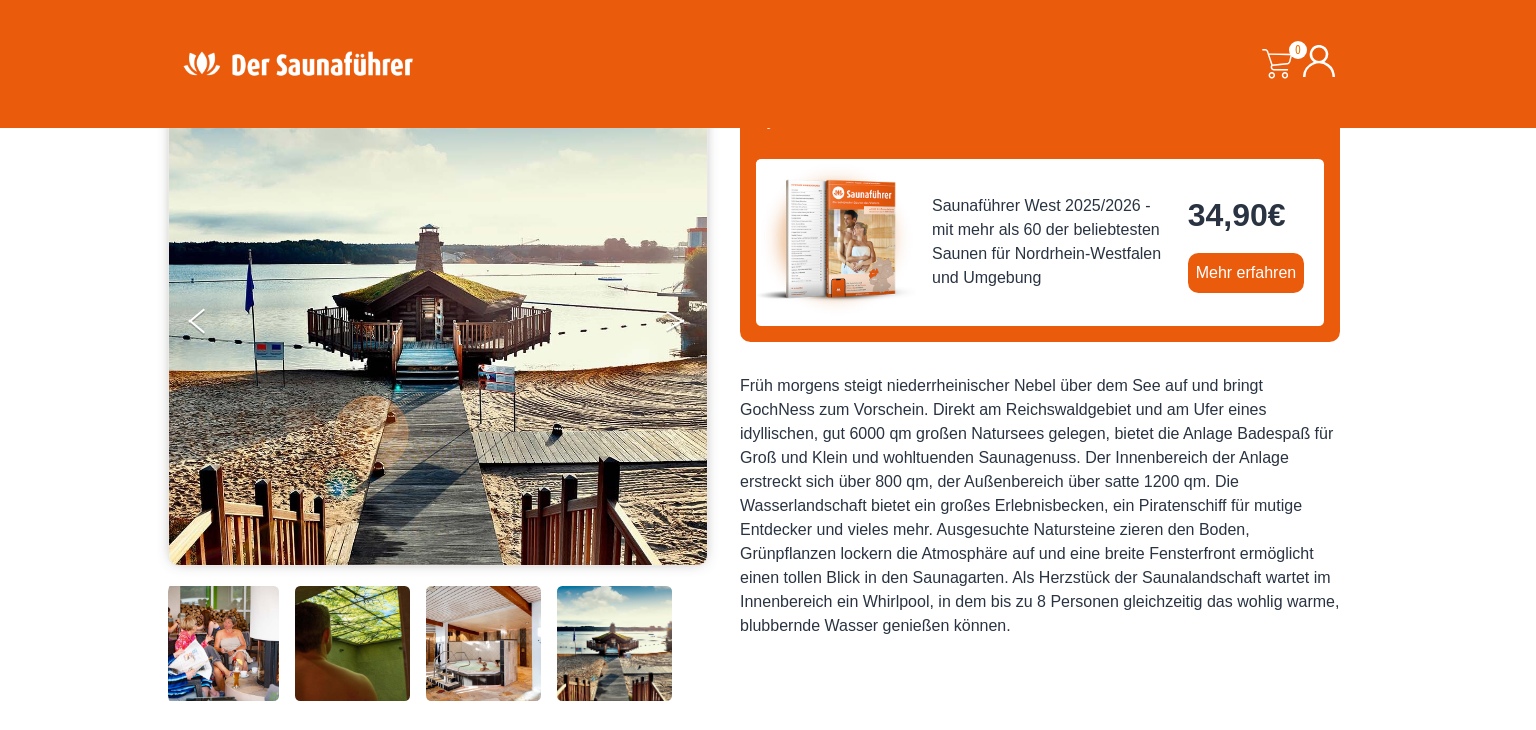click at bounding box center [689, 325] 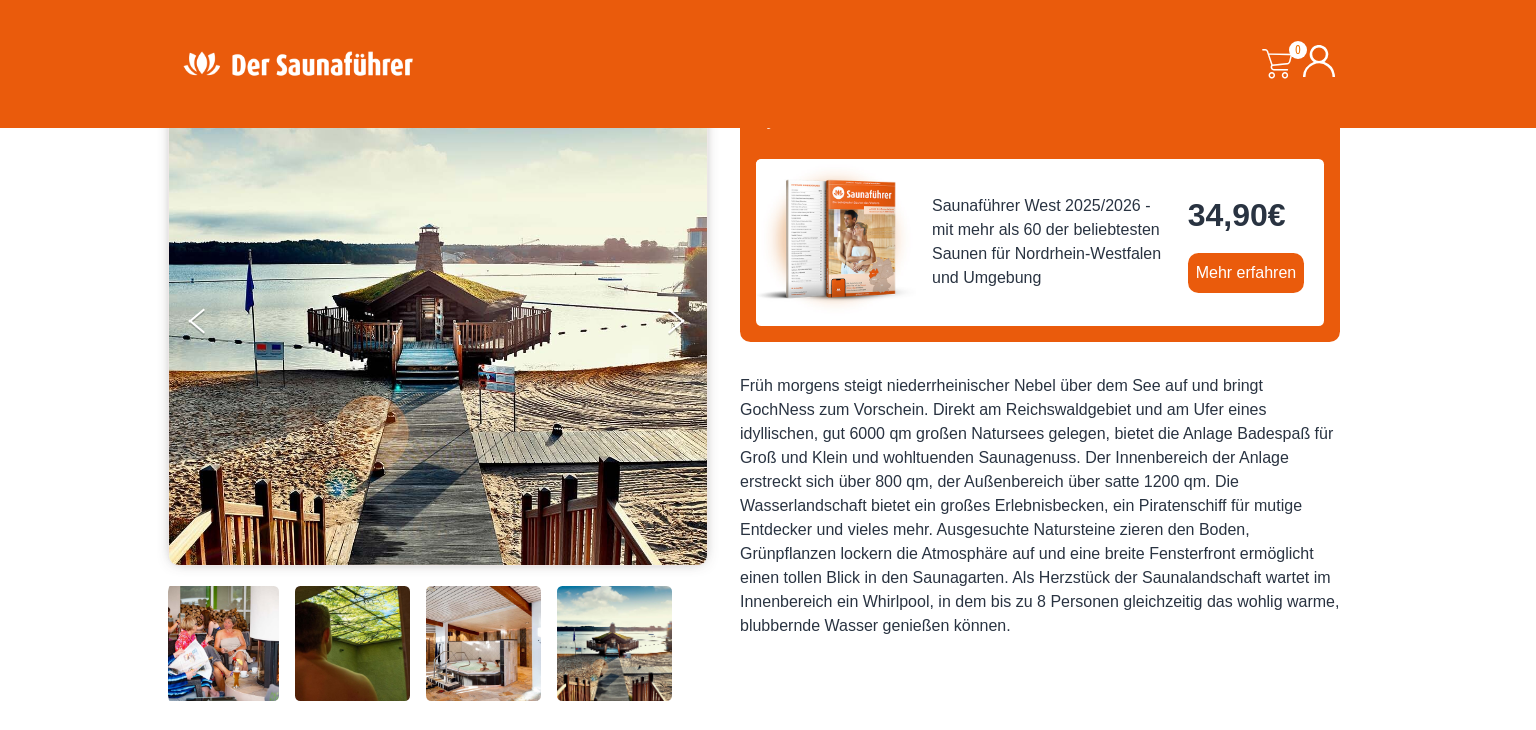 click at bounding box center (483, 643) 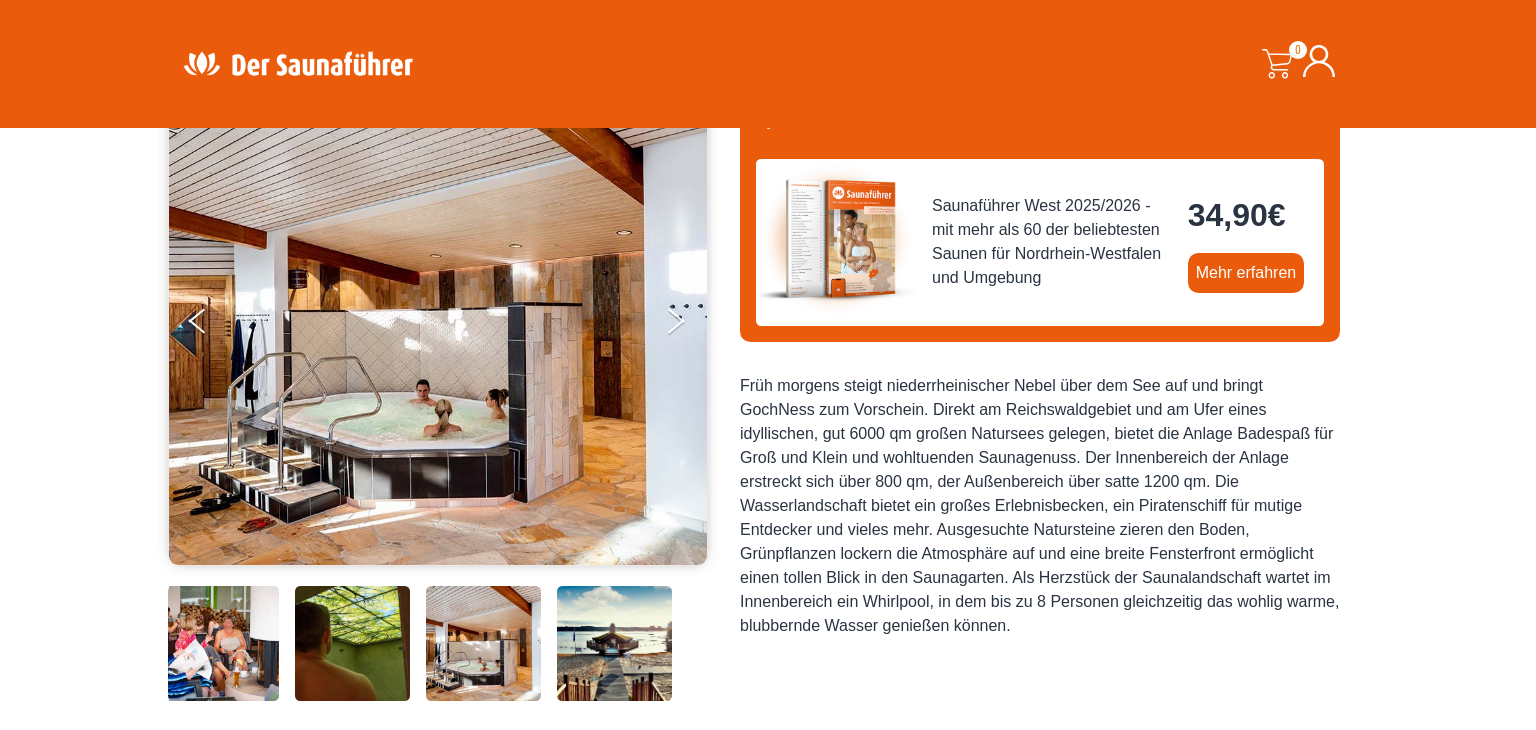 click at bounding box center [352, 643] 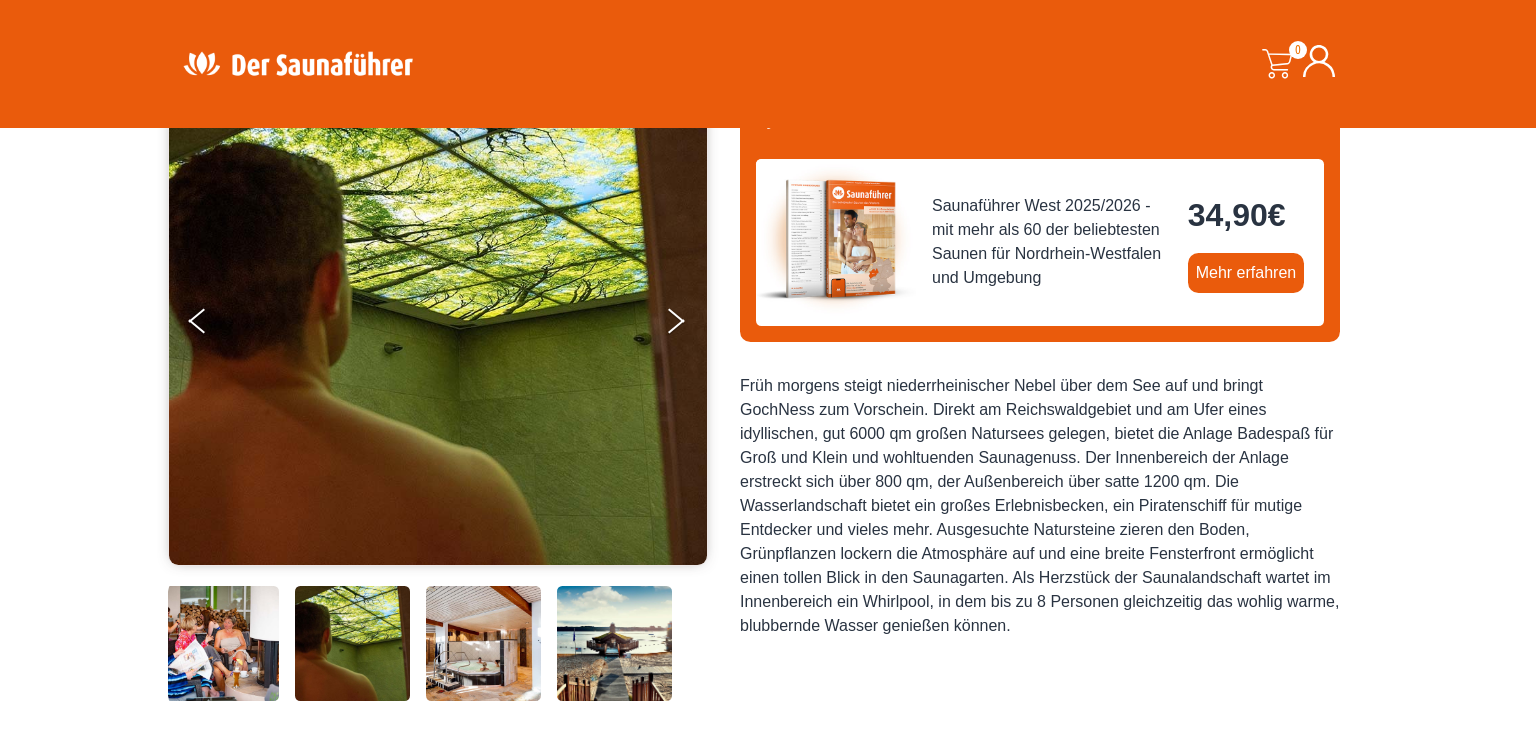 click at bounding box center (221, 643) 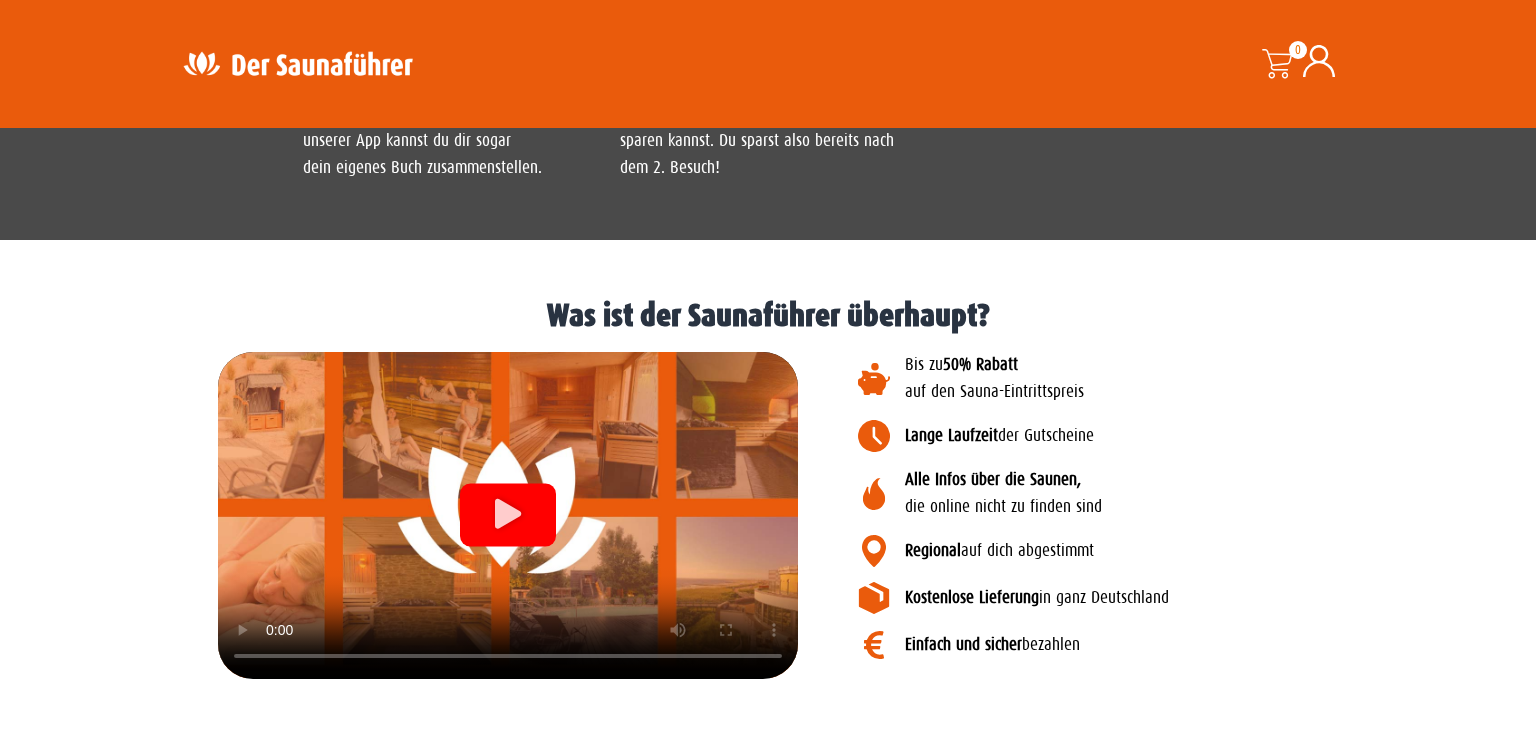 scroll, scrollTop: 2155, scrollLeft: 0, axis: vertical 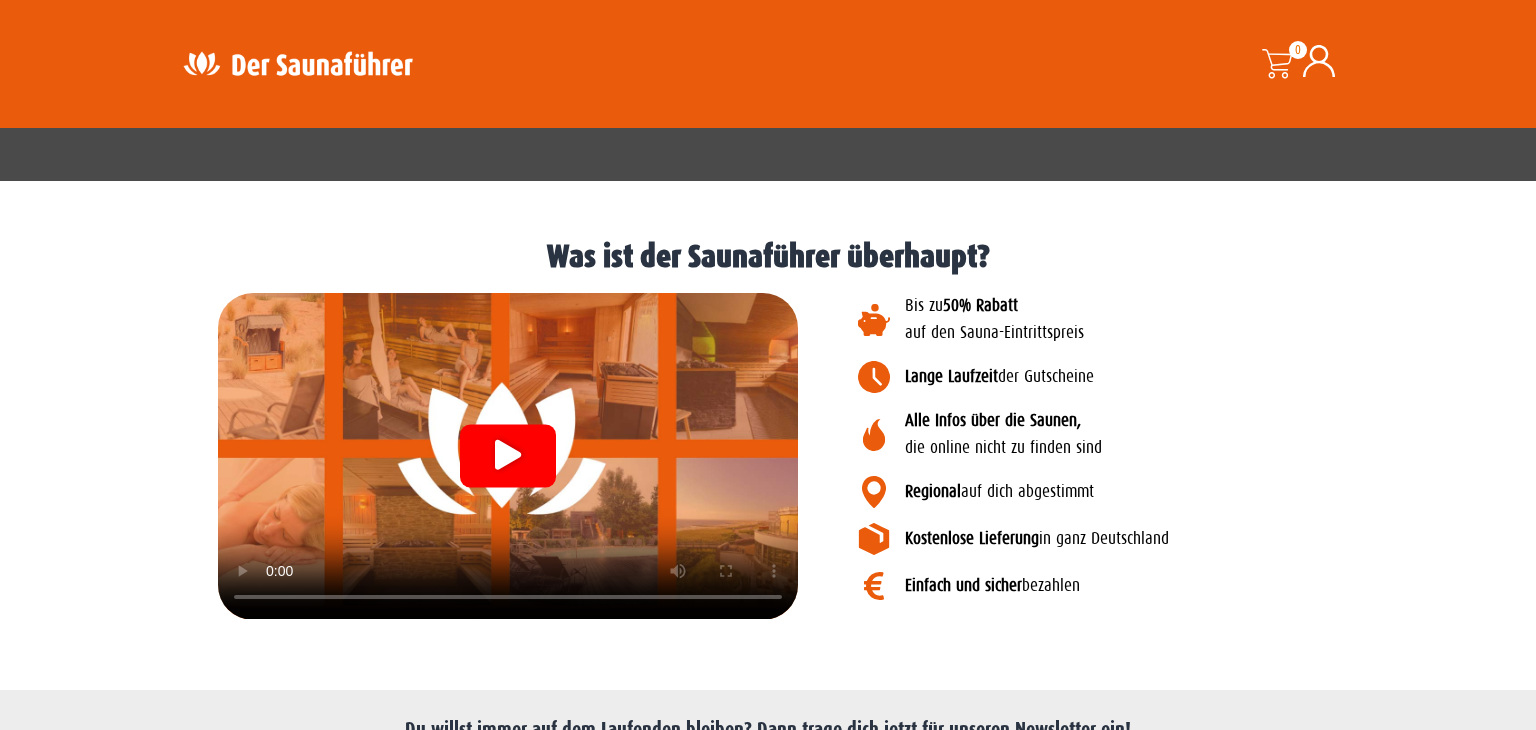 click at bounding box center (508, 456) 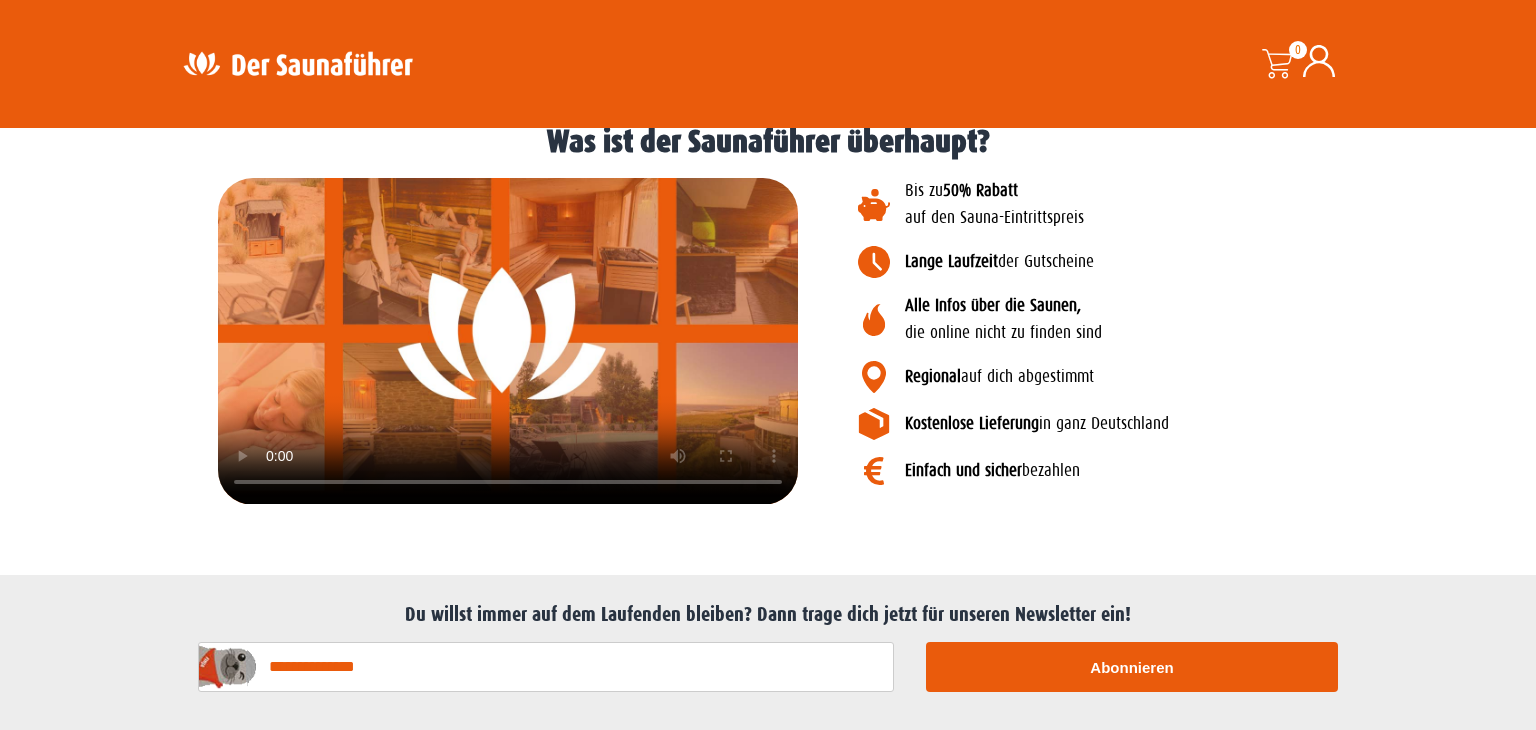 scroll, scrollTop: 2264, scrollLeft: 0, axis: vertical 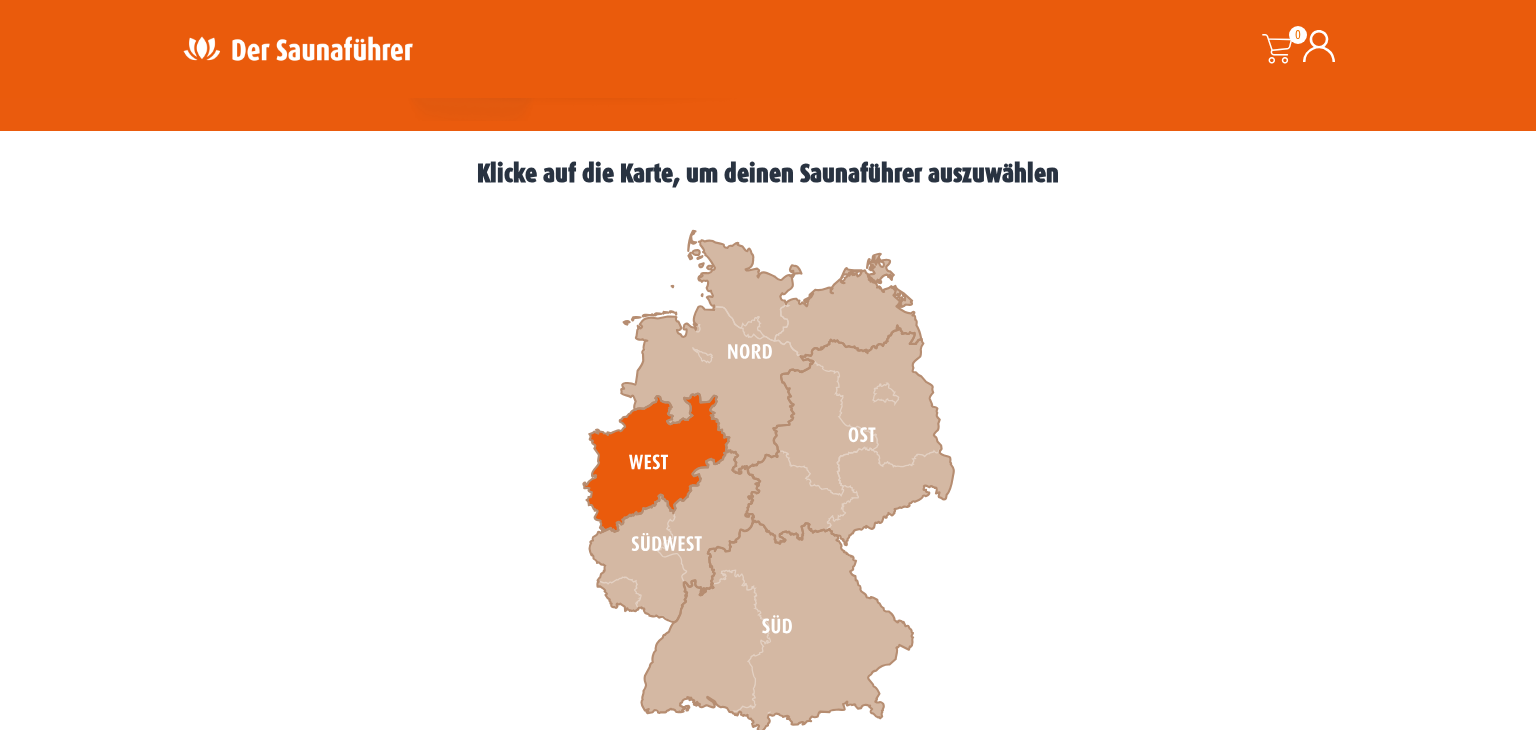 click 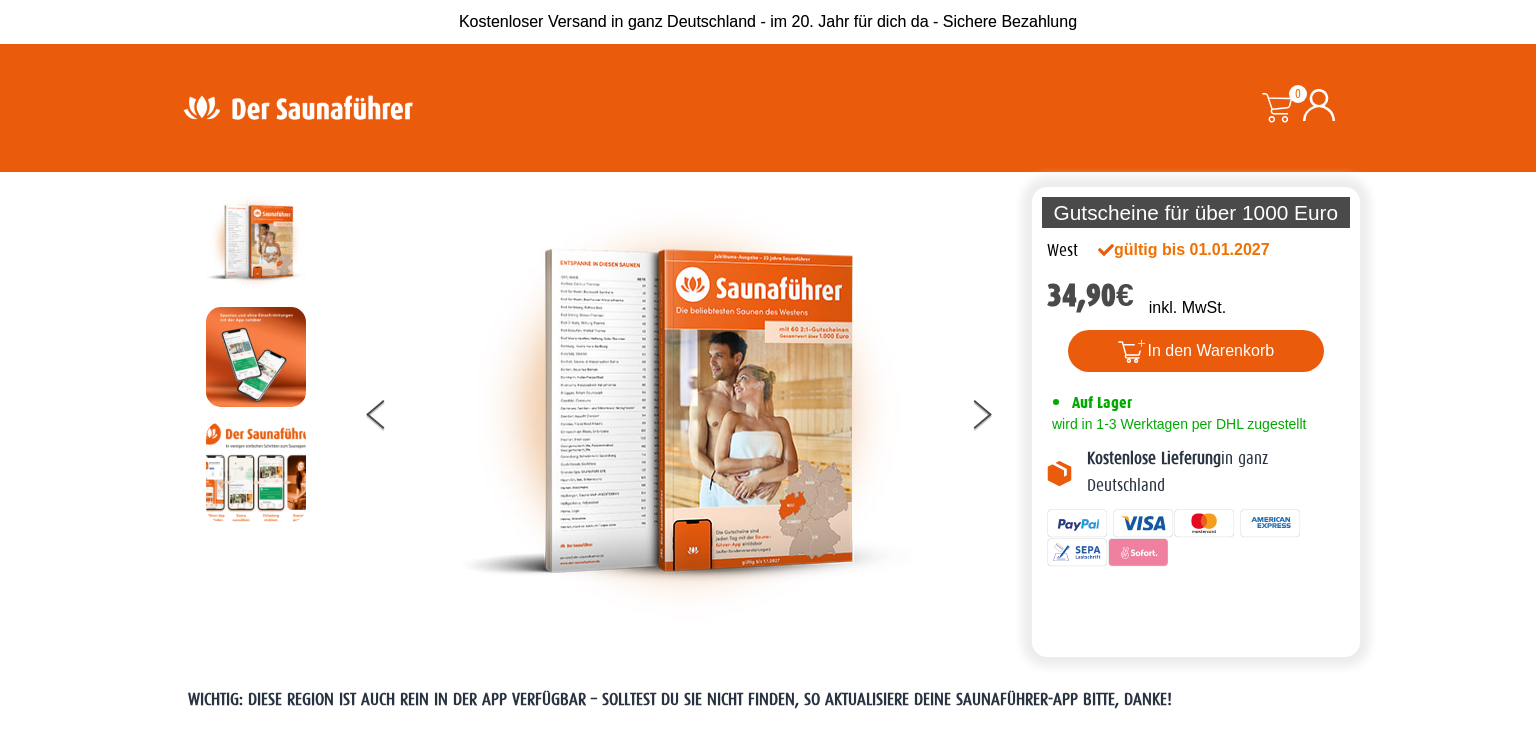scroll, scrollTop: 195, scrollLeft: 0, axis: vertical 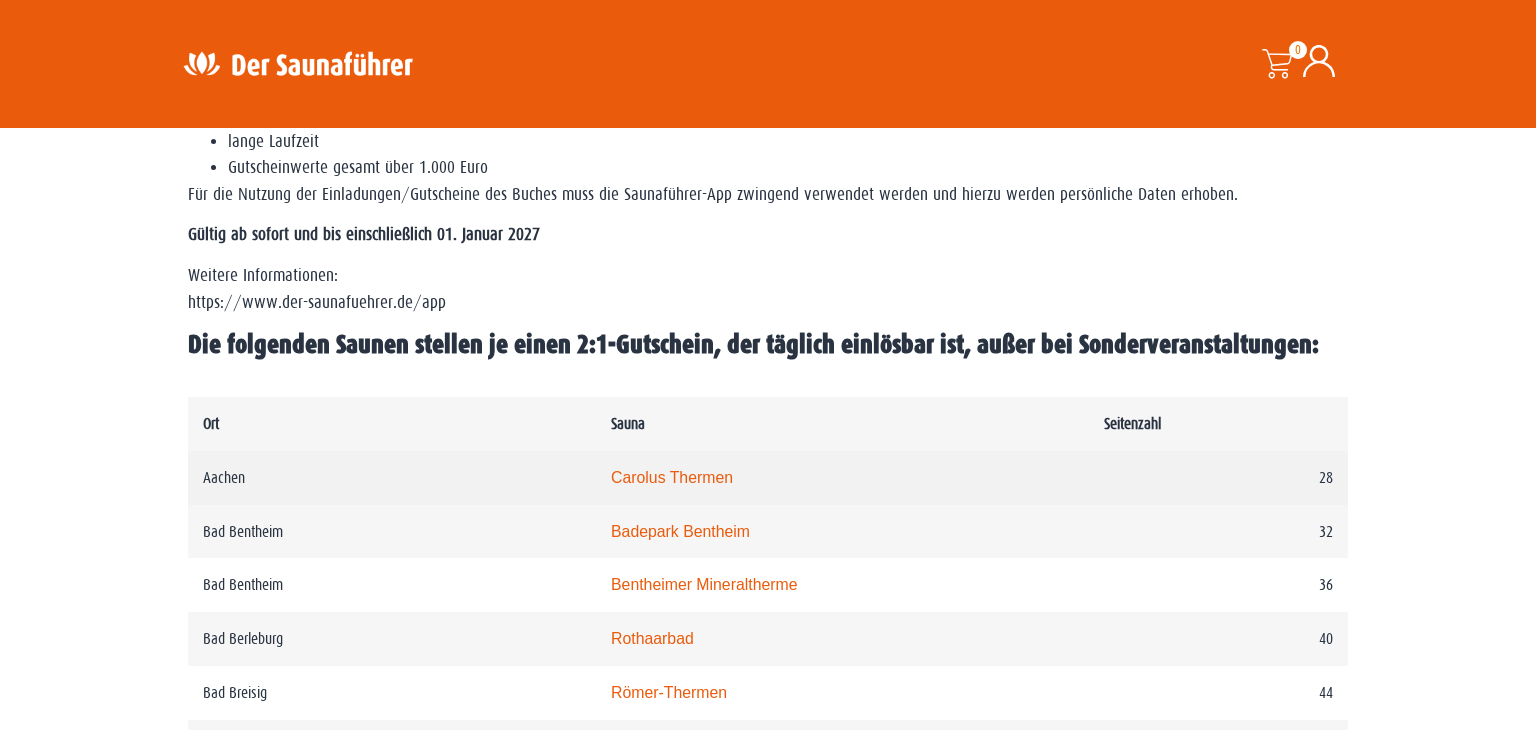 click on "Carolus Thermen" at bounding box center [842, 478] 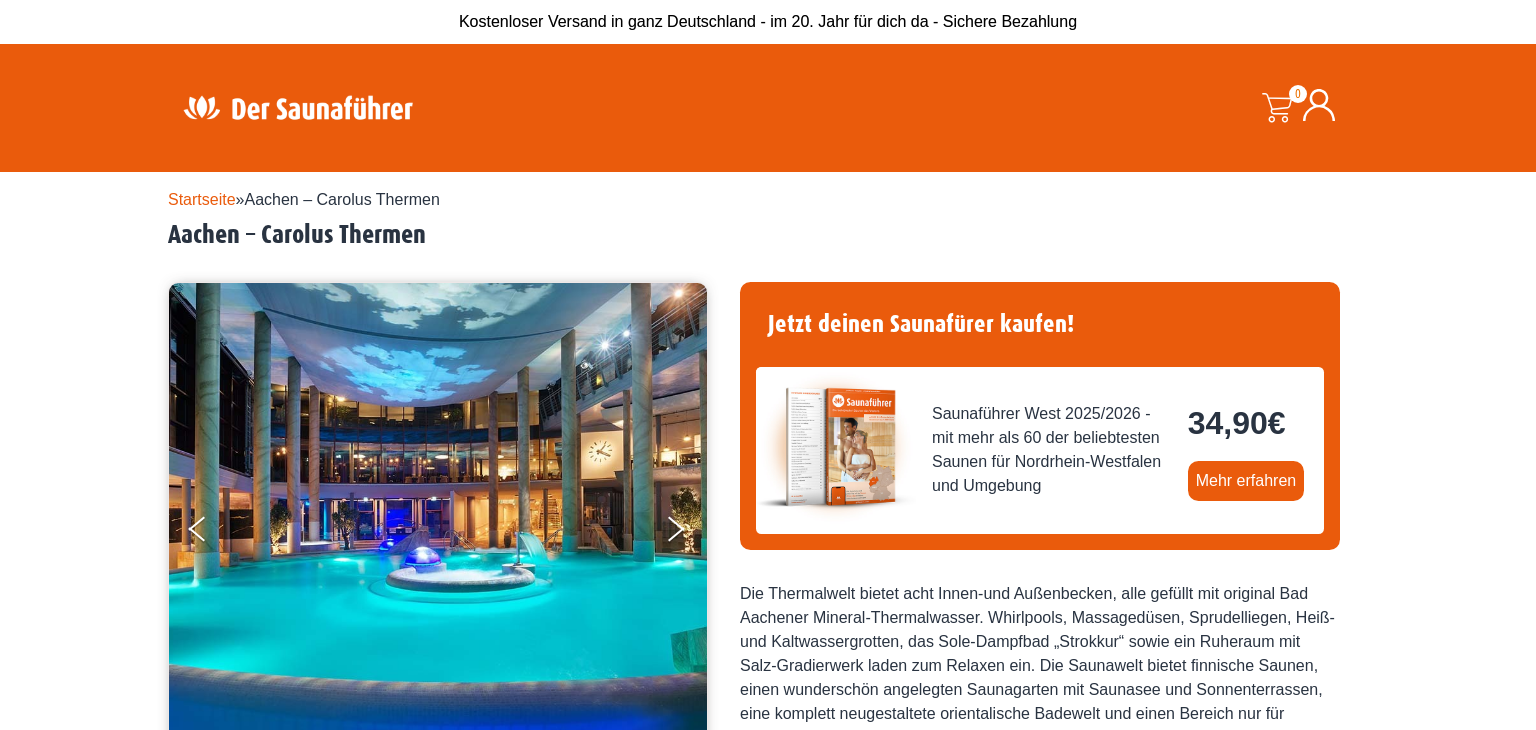 scroll, scrollTop: 0, scrollLeft: 0, axis: both 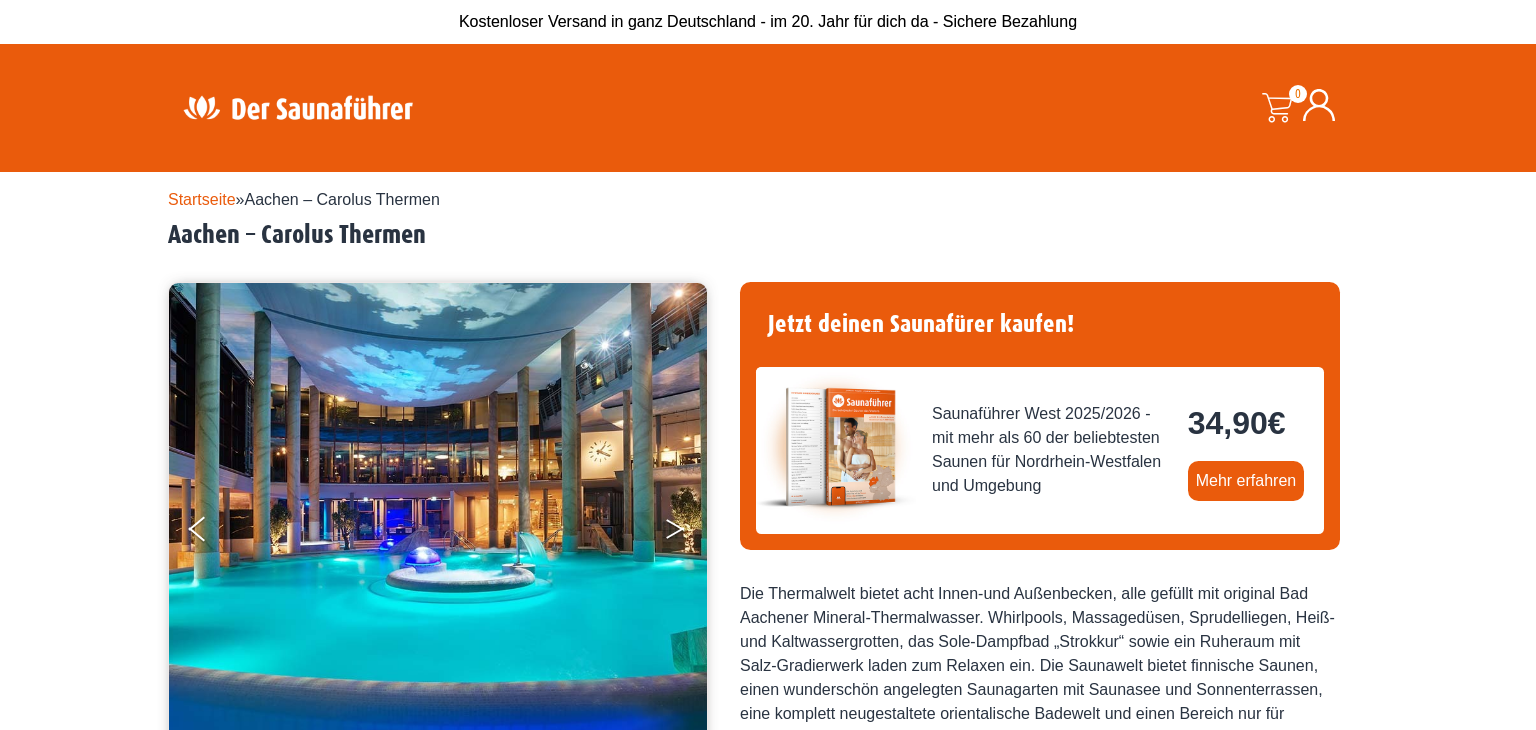 click at bounding box center [675, 525] 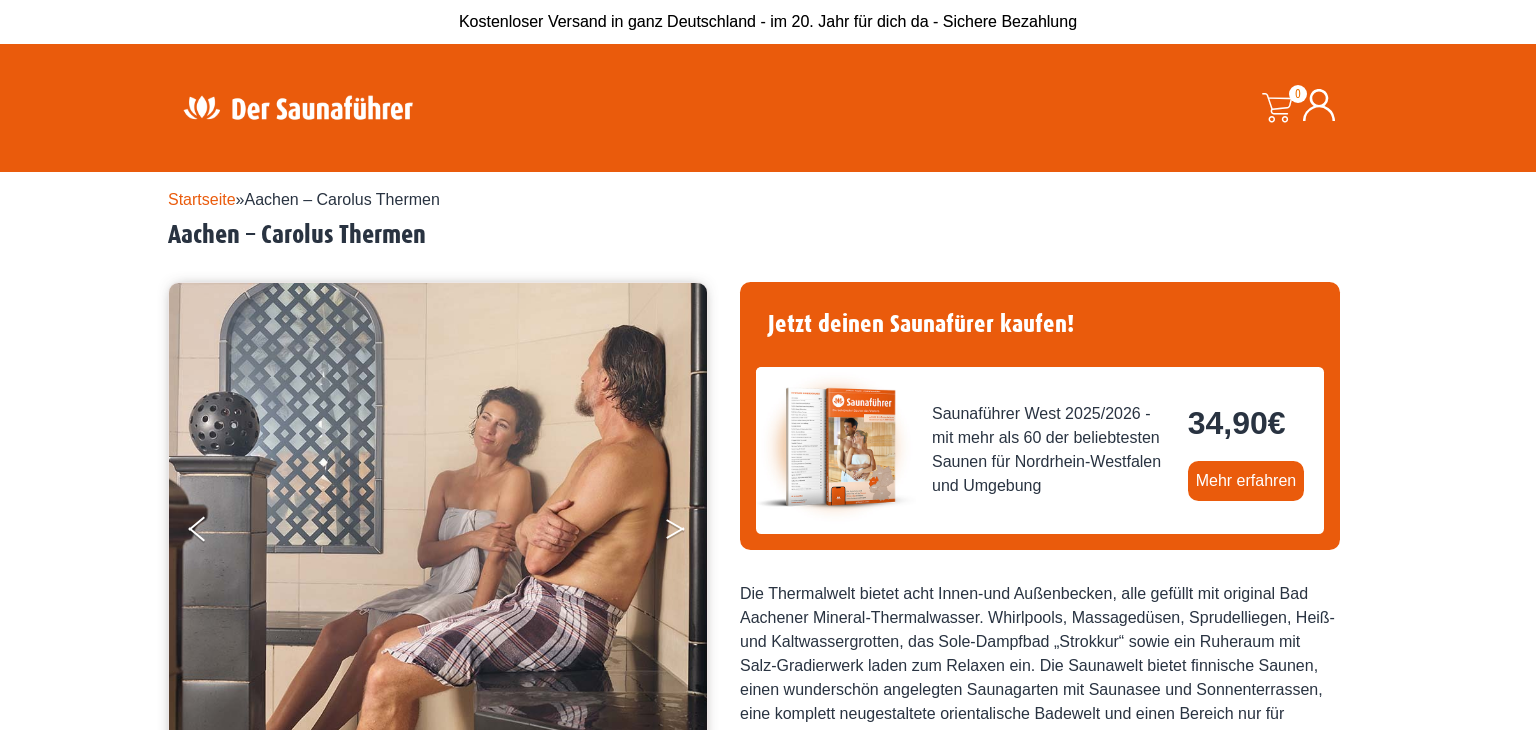 click at bounding box center [675, 525] 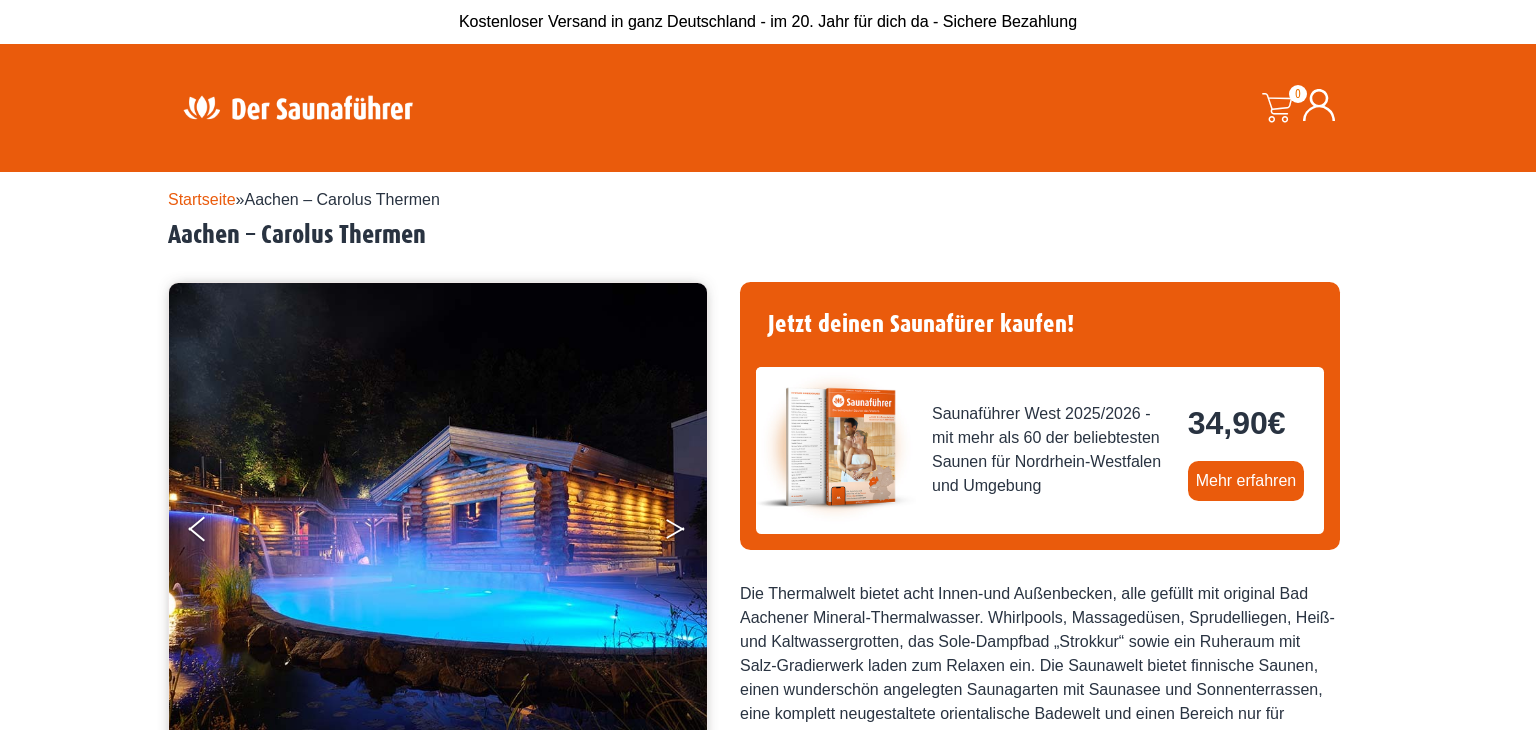 click at bounding box center [675, 525] 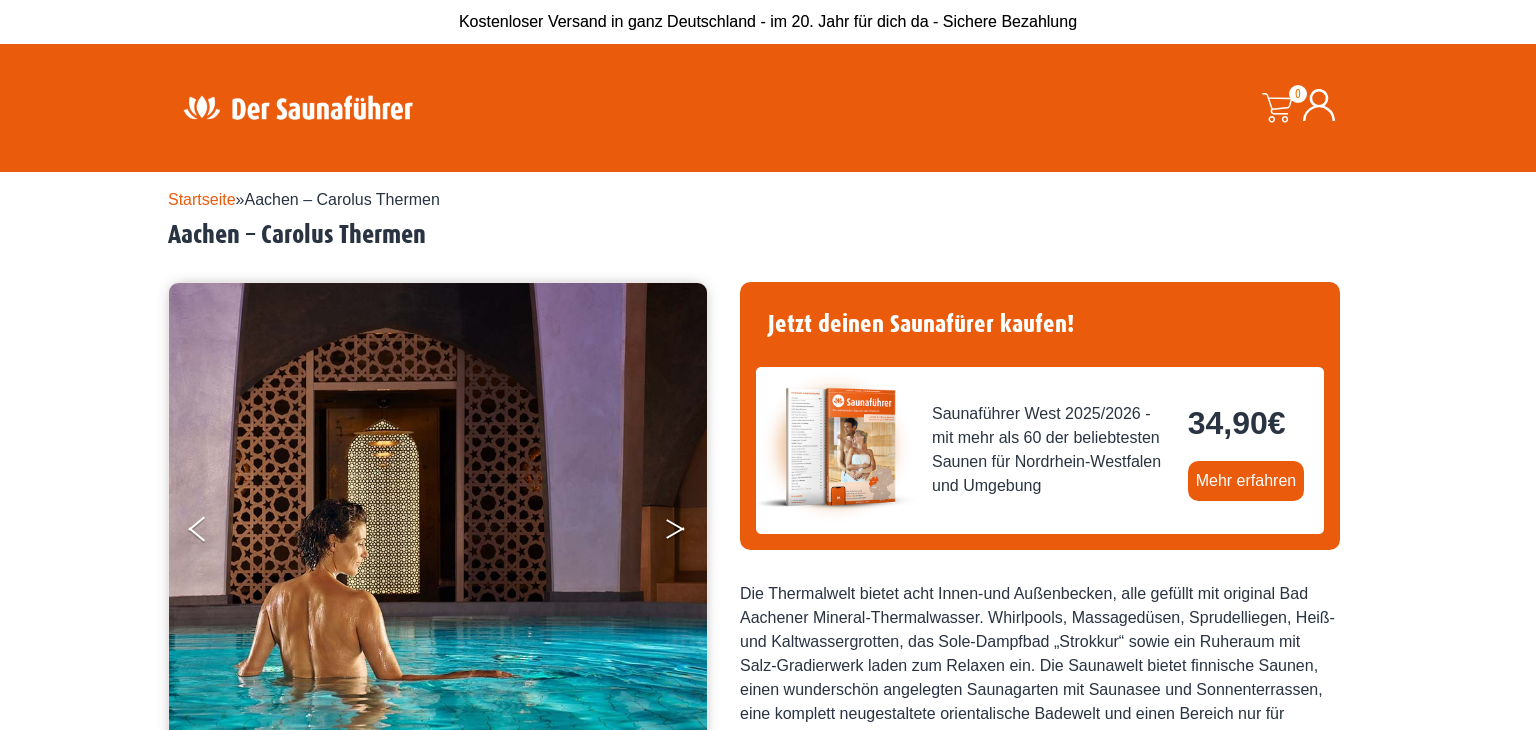 click at bounding box center [675, 525] 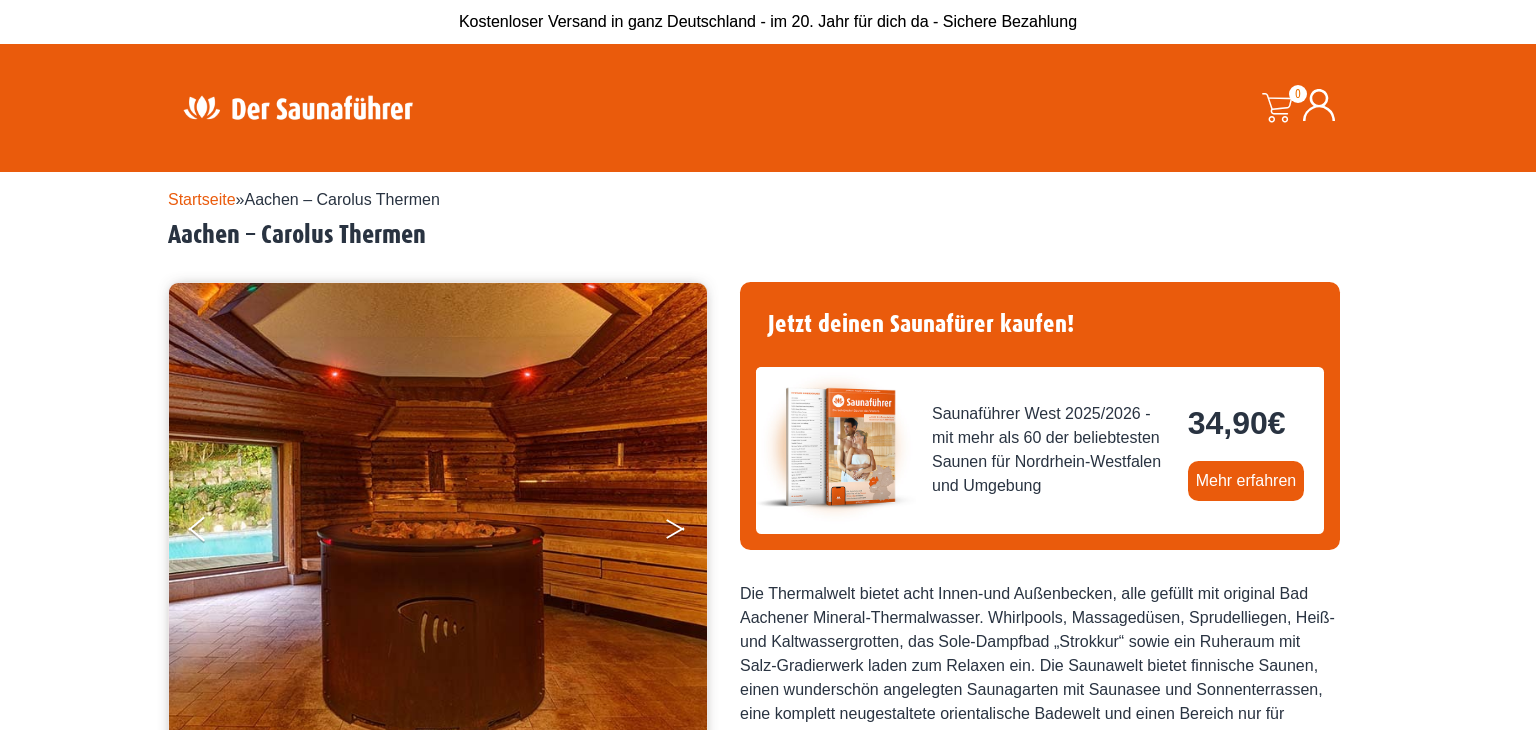 click at bounding box center (675, 525) 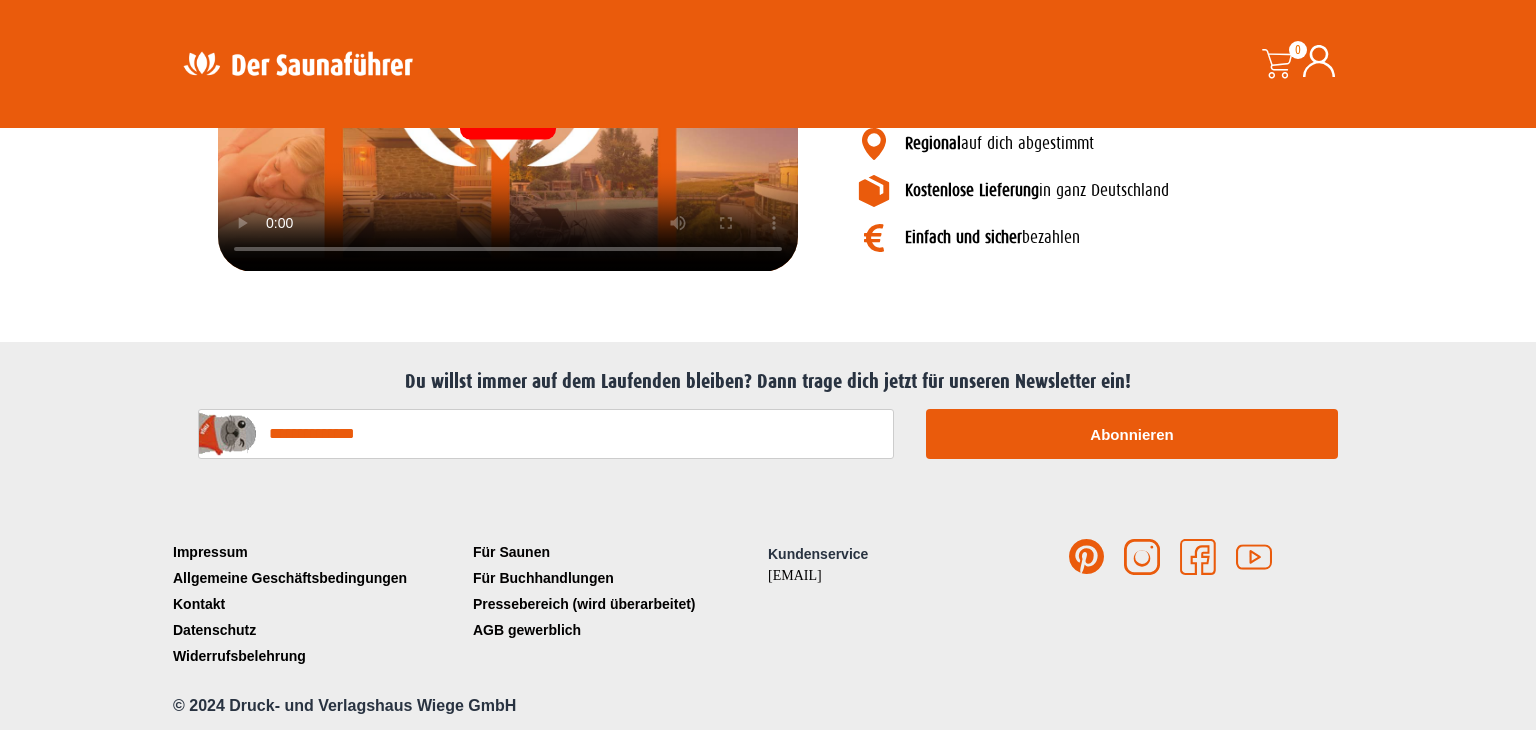 scroll, scrollTop: 0, scrollLeft: 0, axis: both 